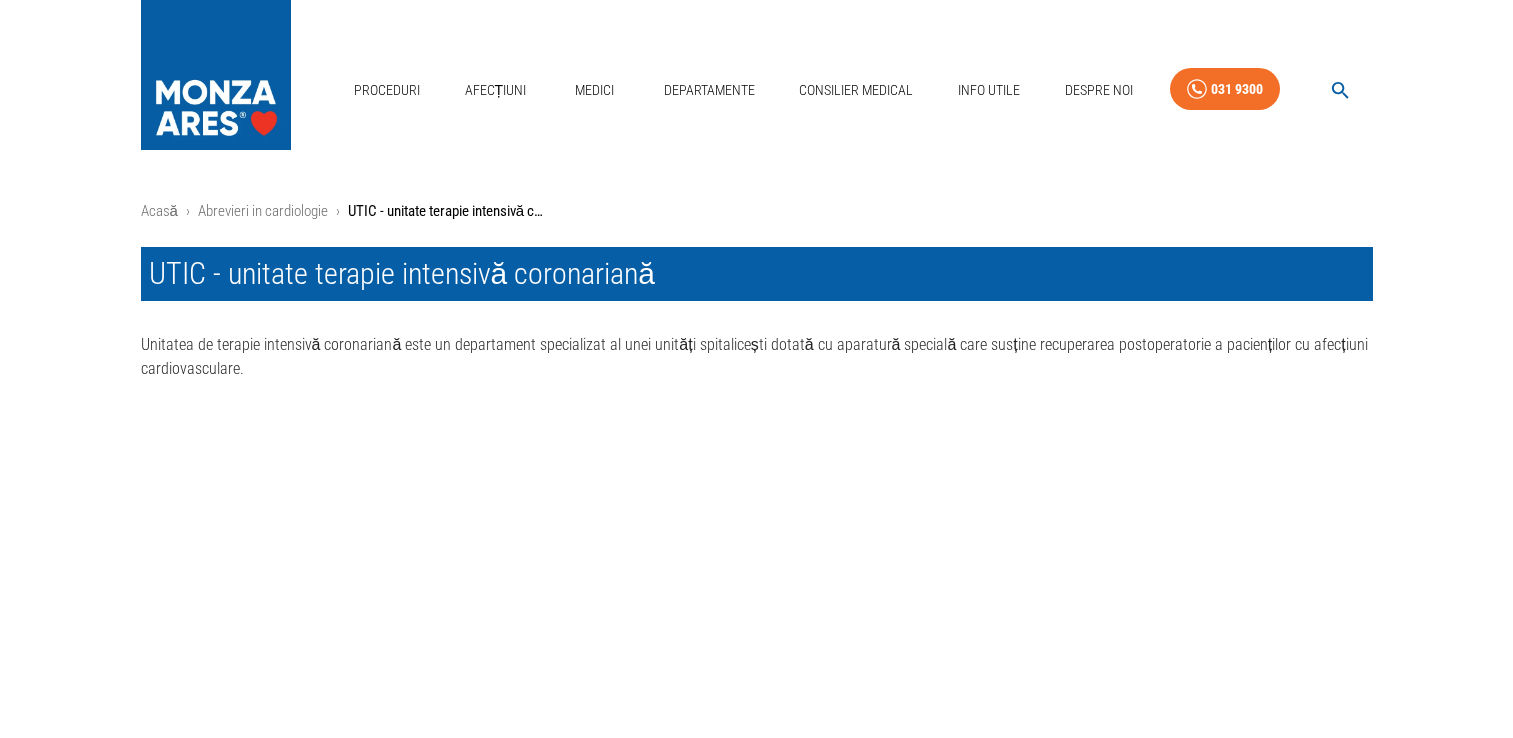 scroll, scrollTop: 0, scrollLeft: 0, axis: both 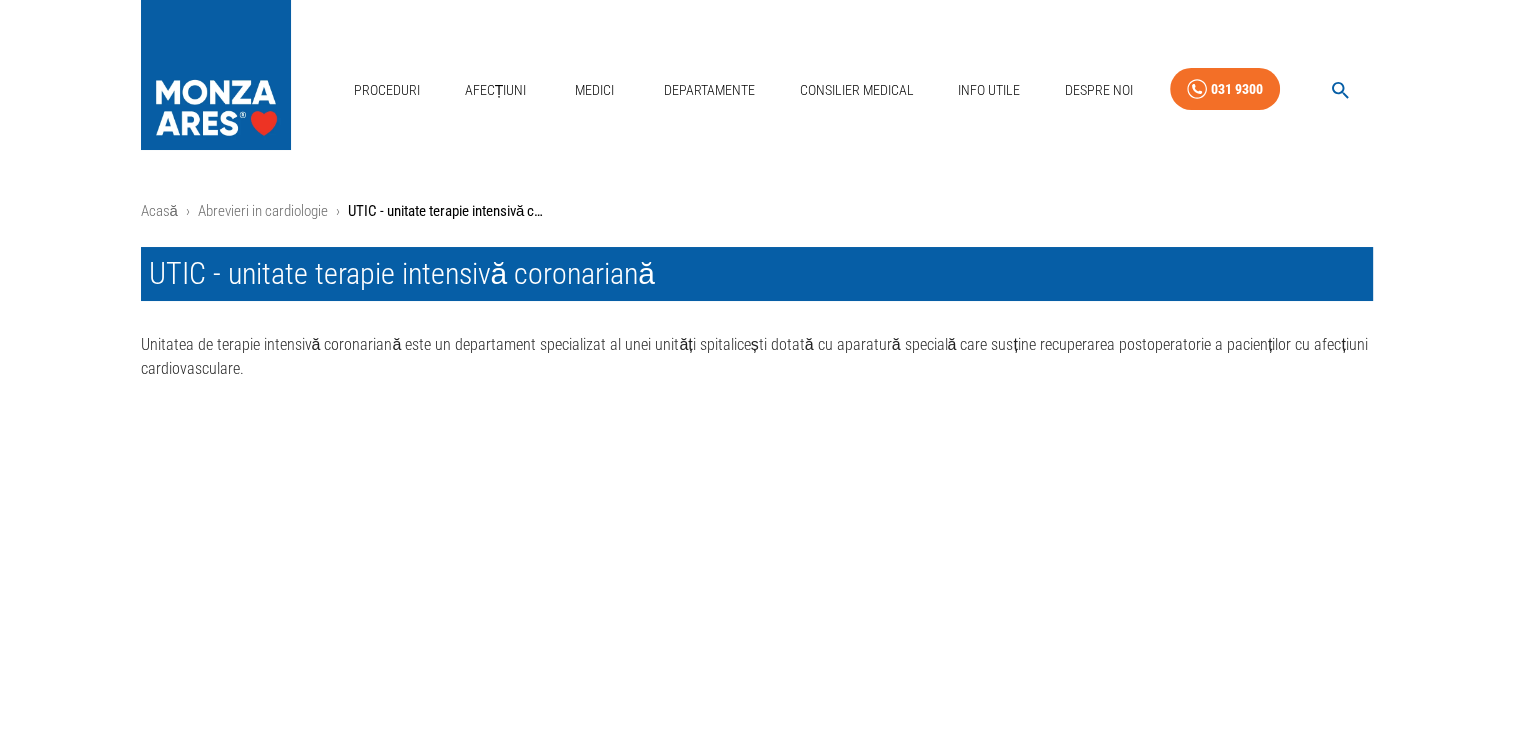 click on "Proceduri Afecțiuni Medici Departamente Consilier Medical Info Utile Despre Noi 031 9300" at bounding box center (756, 85) 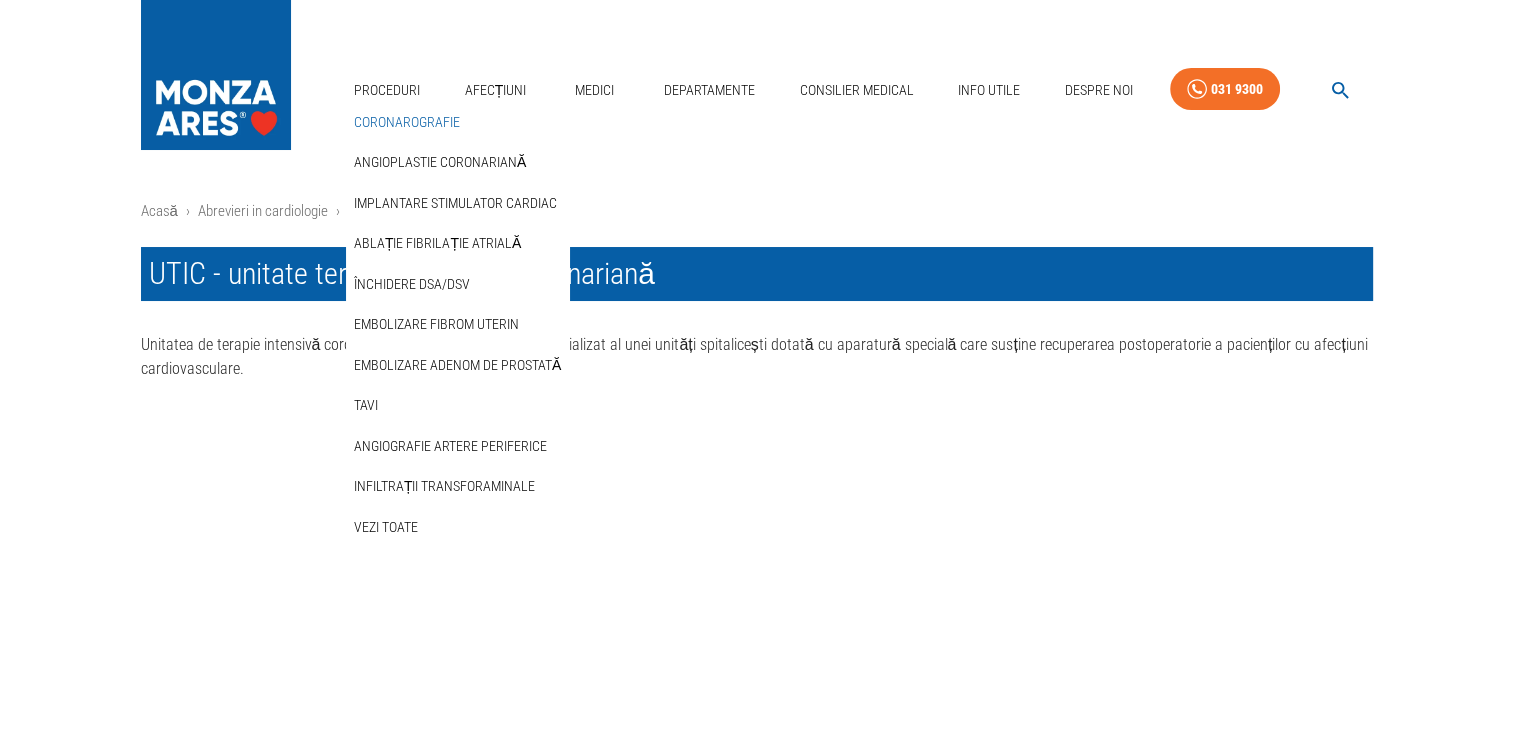 click on "Coronarografie" at bounding box center [407, 122] 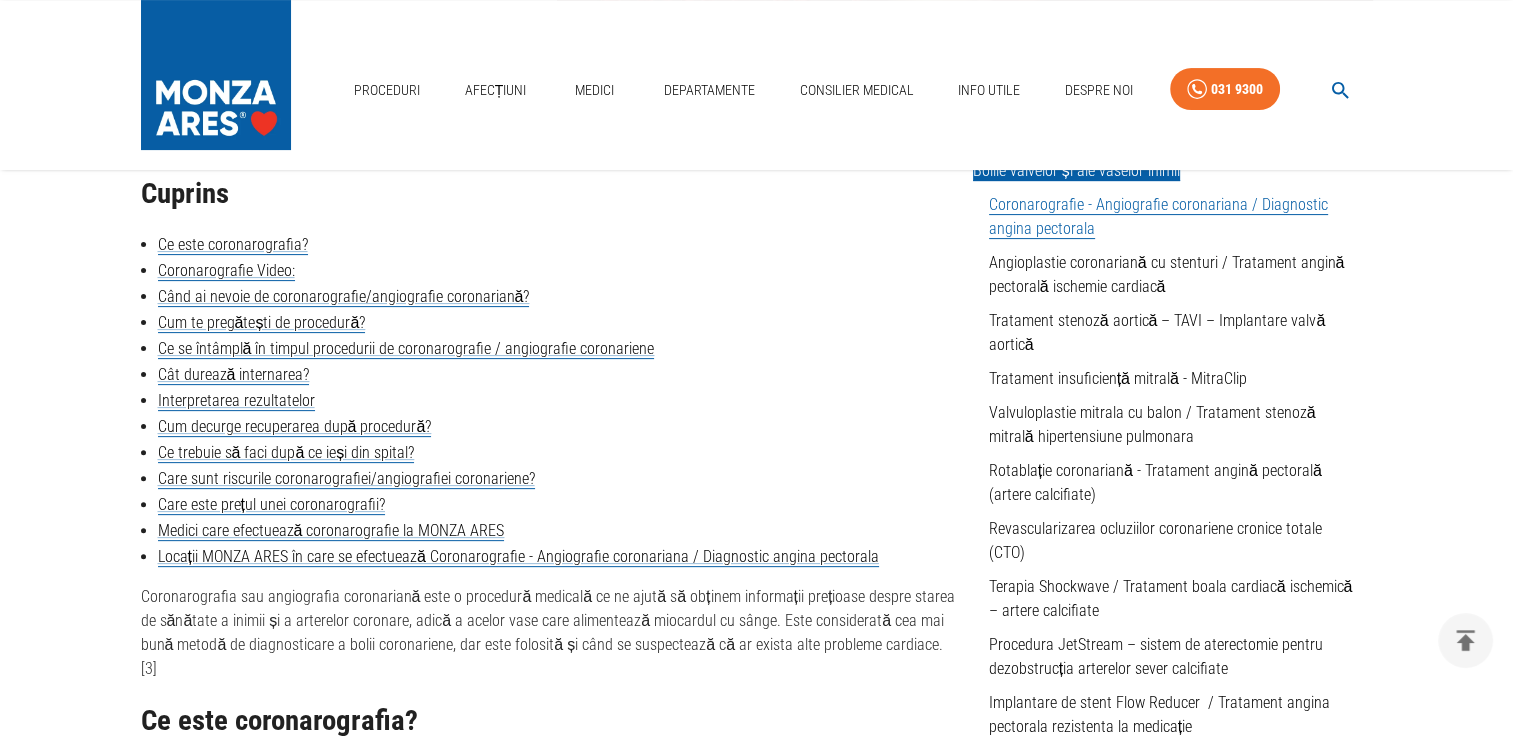 scroll, scrollTop: 400, scrollLeft: 0, axis: vertical 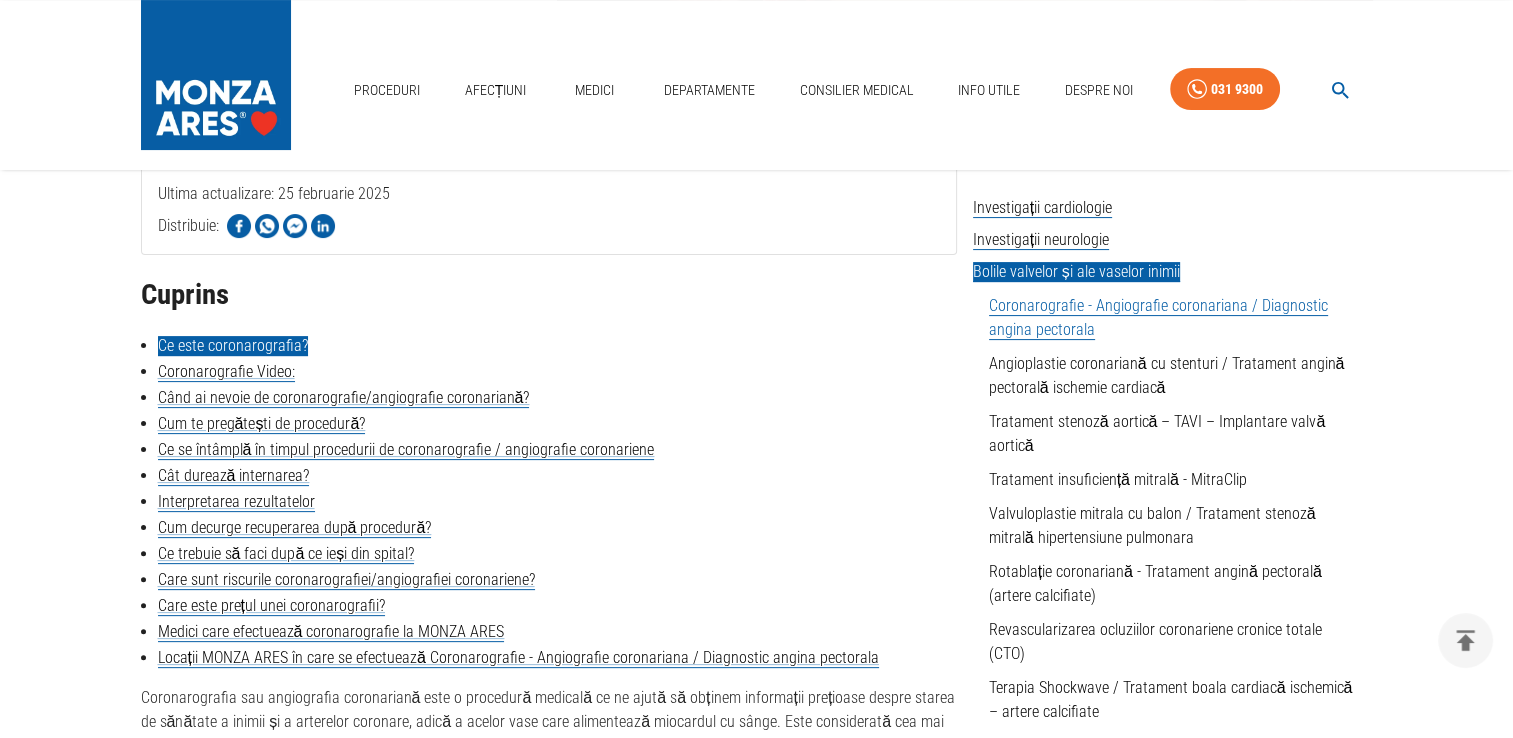 click on "Ce este coronarografia?" at bounding box center (233, 346) 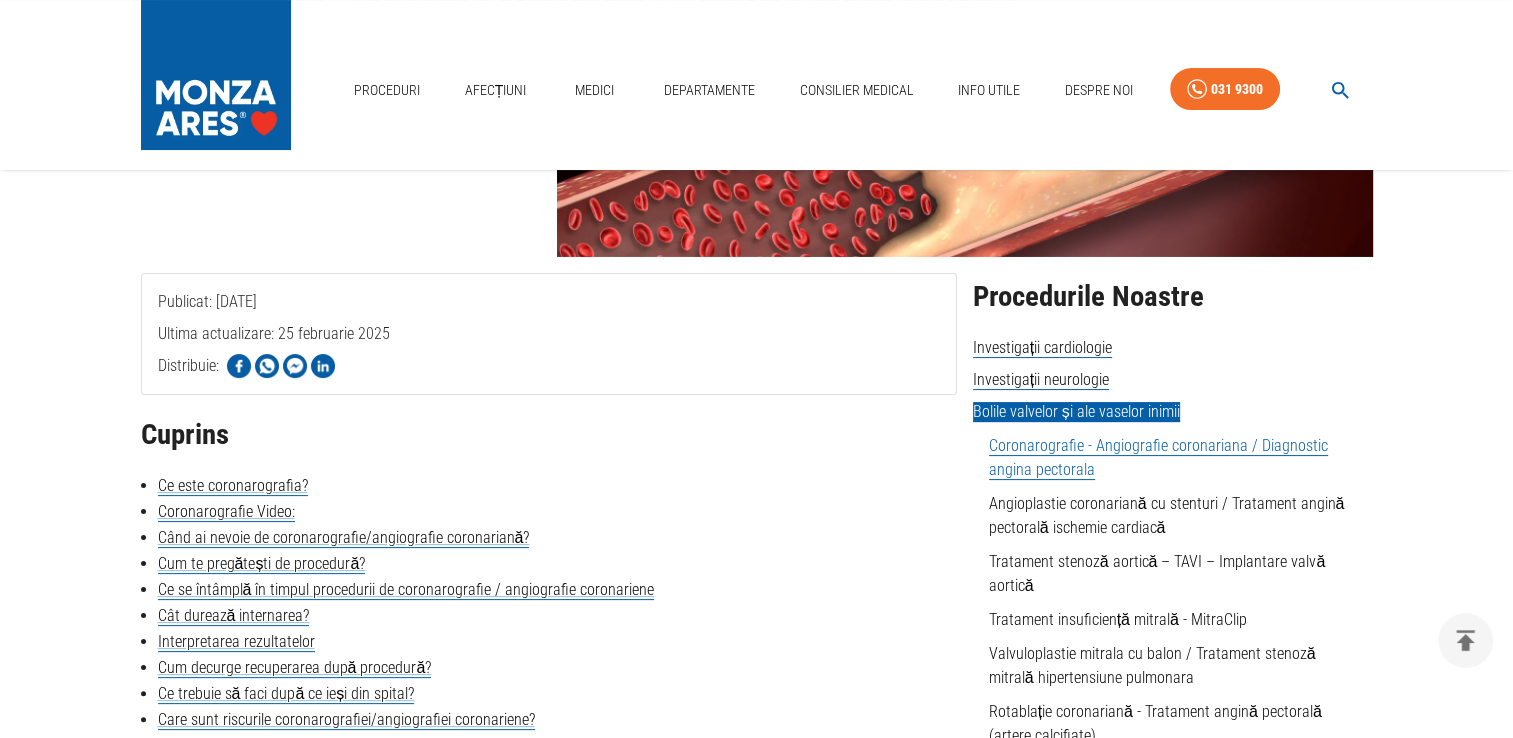 scroll, scrollTop: 0, scrollLeft: 0, axis: both 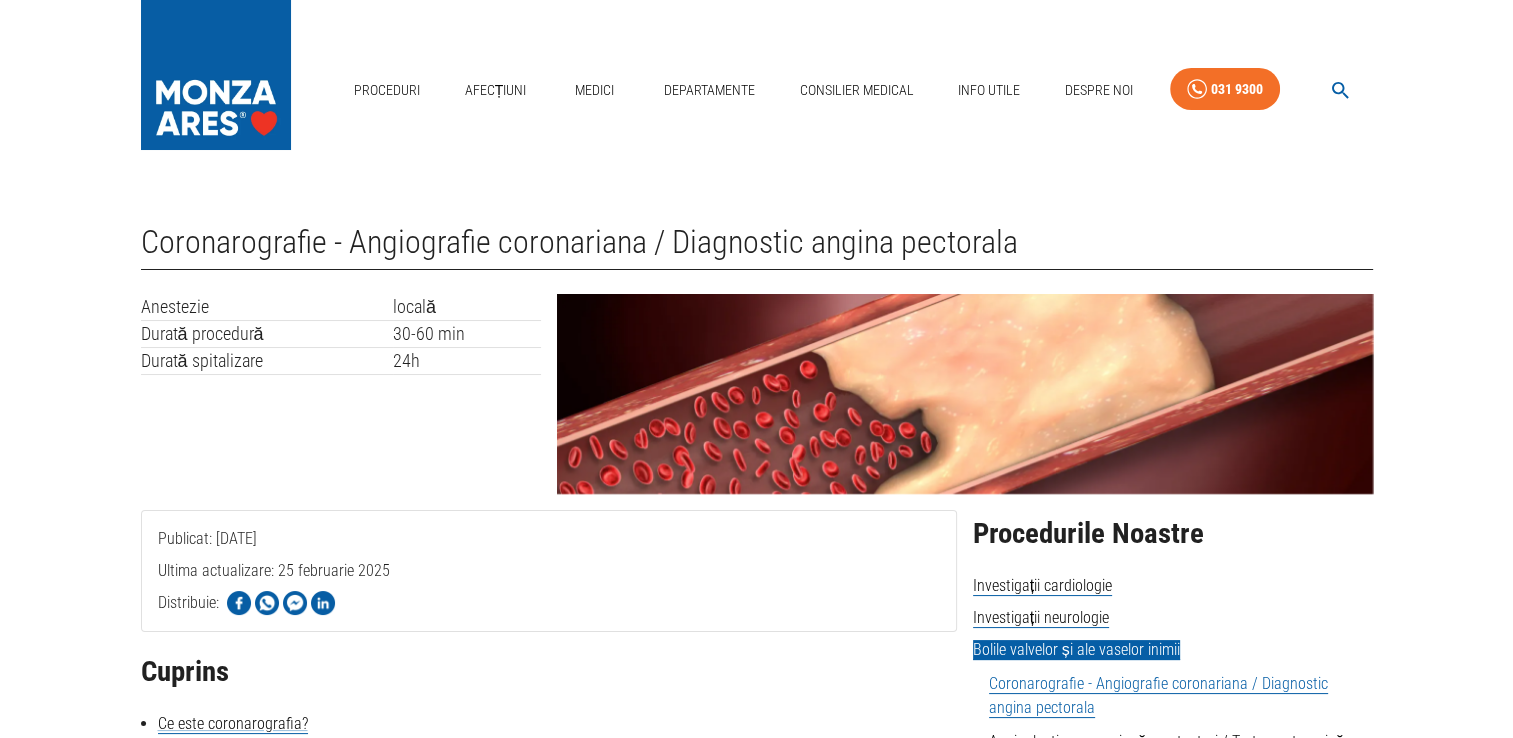click on "Proceduri Afecțiuni Medici Departamente Consilier Medical Info Utile Despre Noi 031 9300" at bounding box center [756, 85] 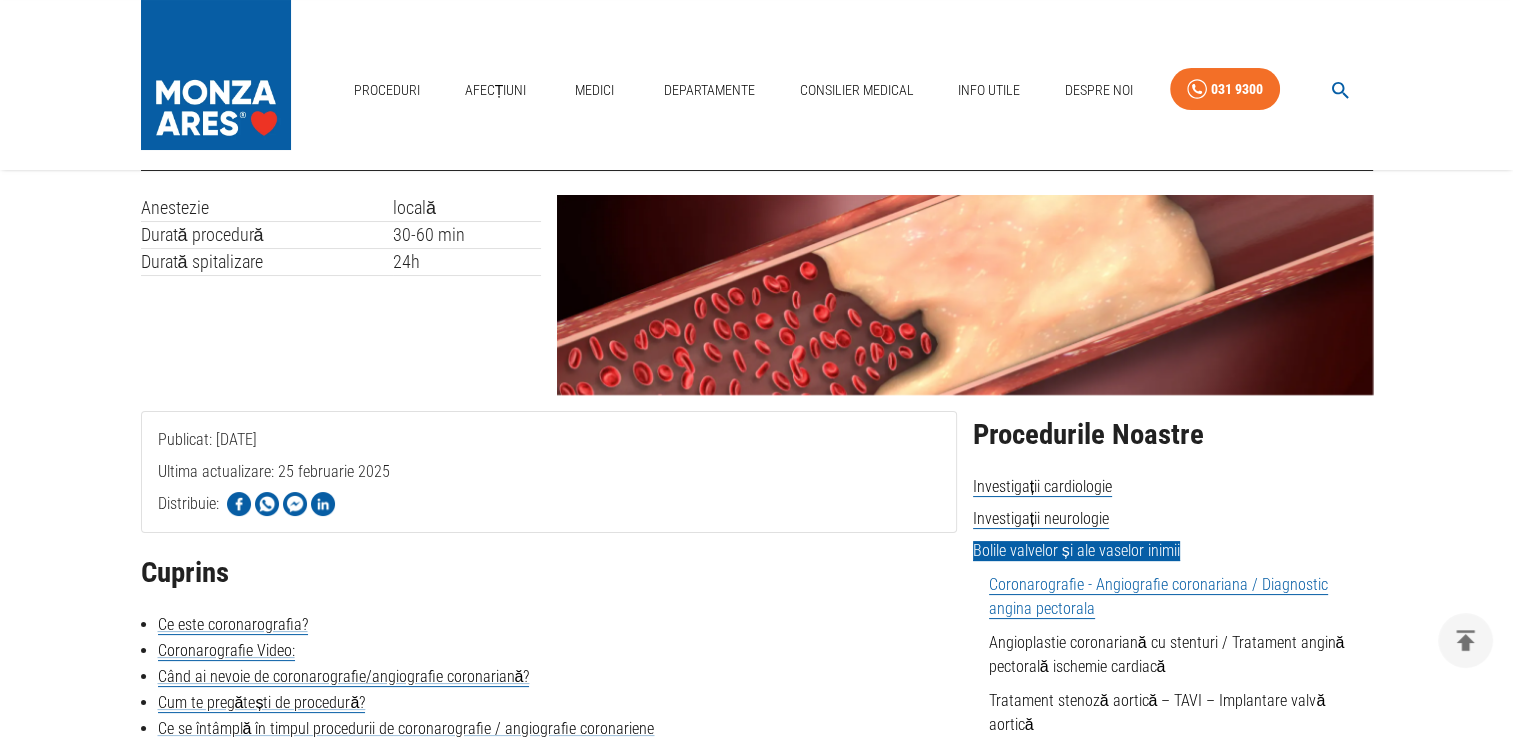 scroll, scrollTop: 200, scrollLeft: 0, axis: vertical 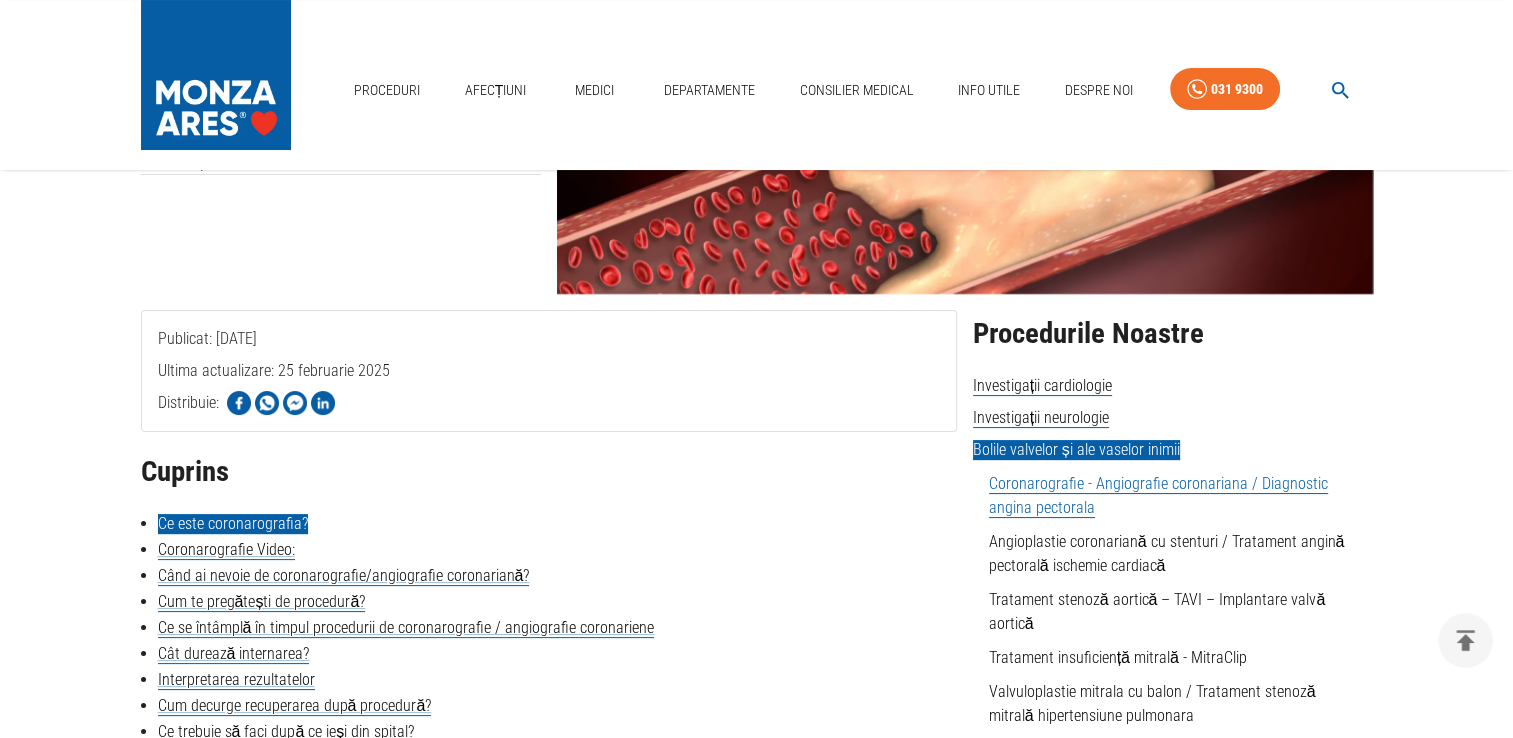 click on "Ce este coronarografia?" at bounding box center [233, 524] 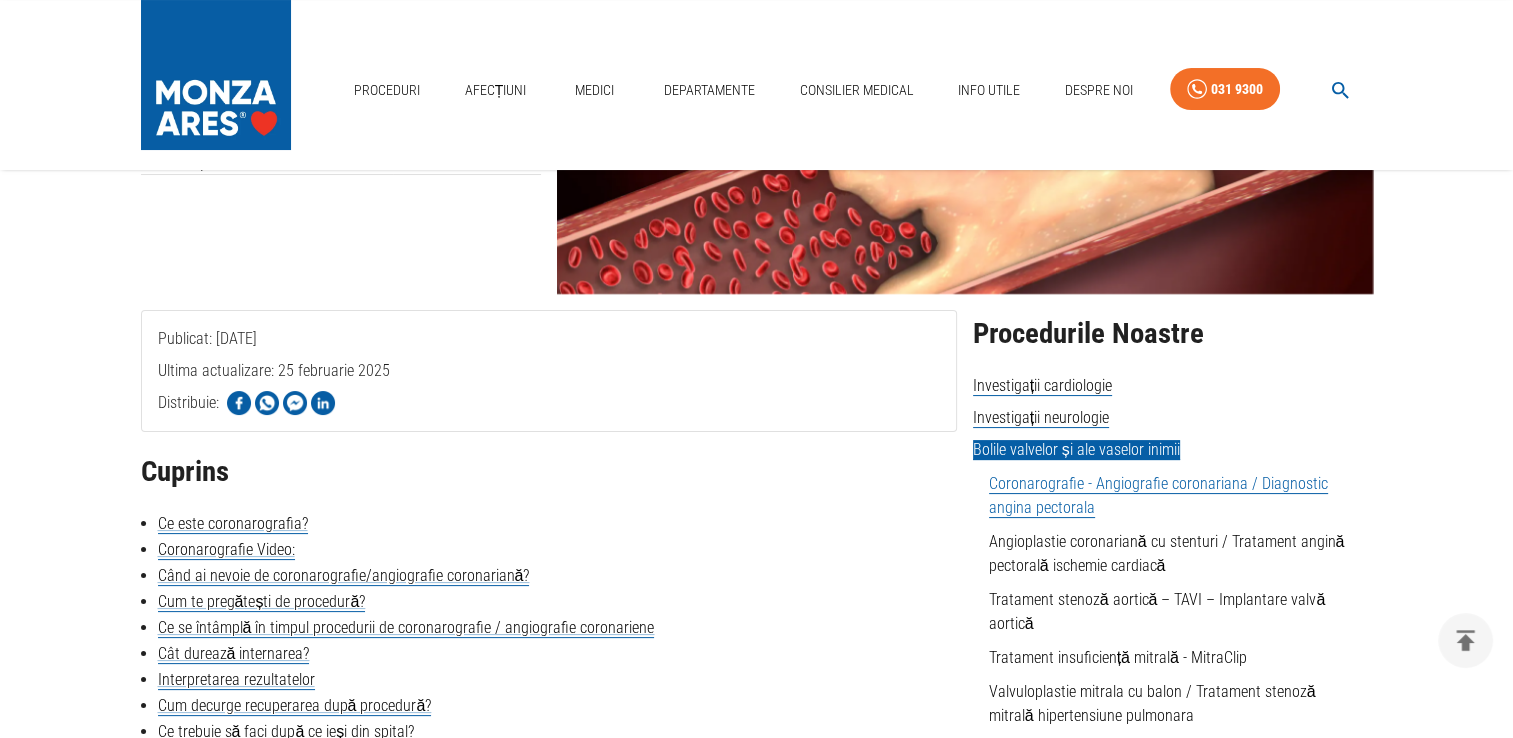scroll, scrollTop: 971, scrollLeft: 0, axis: vertical 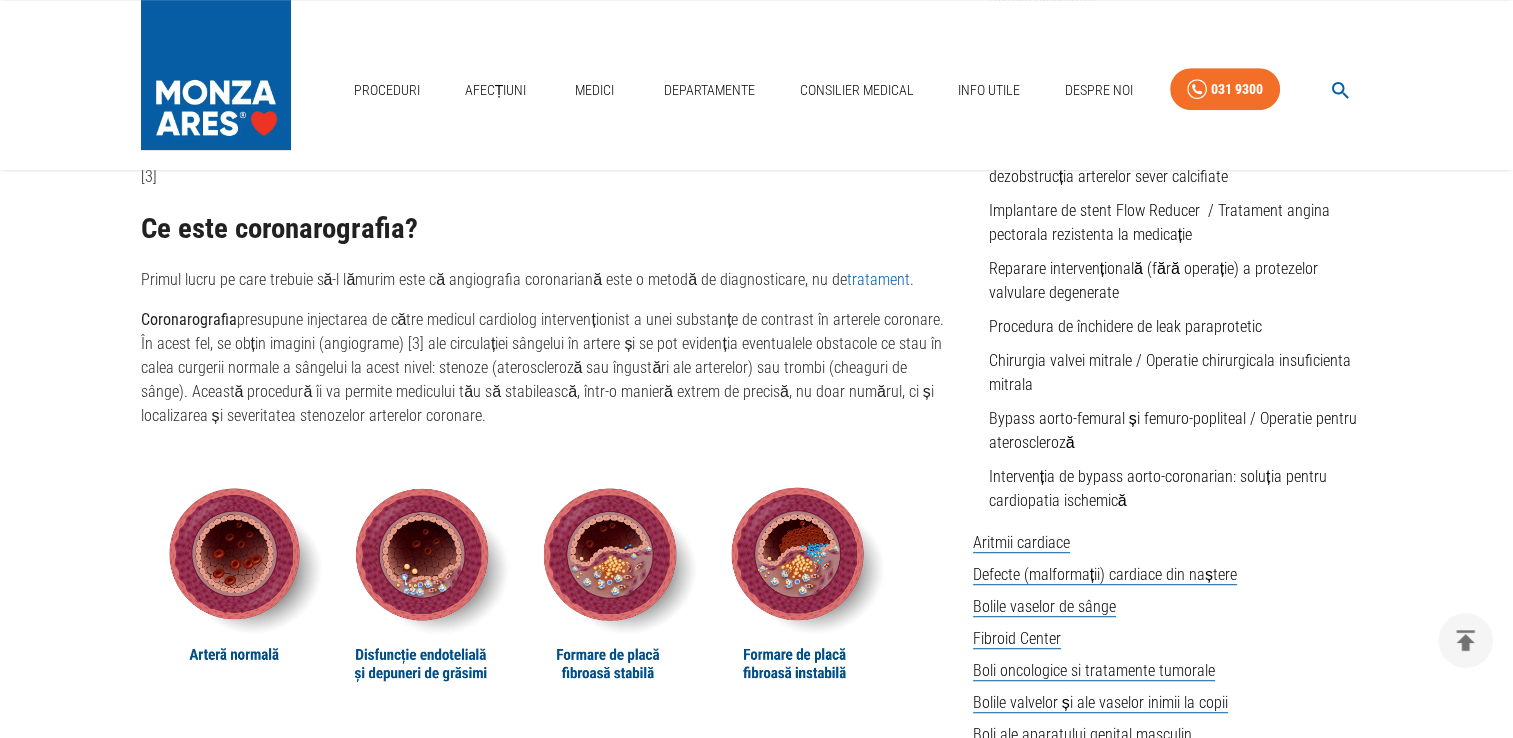 click on "Coronarografie - Angiografie coronariana / Diagnostic angina pectorala Anestezie locală Durată procedură 30-60 min Durată spitalizare 24h Publicat: 25 septembrie 2019  Ultima actualizare: 25 februarie 2025  Distribuie: Cuprins Ce este coronarografia?  Coronarografie Video:  Când ai nevoie de coronarografie/angiografie coronariană?  Cum te pregătești de procedură?  Ce se întâmplă în timpul procedurii de coronarografie / angiografie coronariene Cât durează internarea? Interpretarea rezultatelor  Cum decurge recuperarea după procedură?  Ce trebuie să faci după ce ieși din spital? Care sunt riscurile coronarografiei/angiografiei coronariene? Care este prețul unei coronarografii? Medici care efectuează coronarografie la MONZA ARES Locații MONZA ARES în care se efectuează Coronarografie - Angiografie coronariana / Diagnostic angina pectorala Ce este coronarografia?  Primul lucru pe care trebuie să-l lămurim este că angiografia coronariană este o metodă de diagnosticare, nu de" at bounding box center [756, 3035] 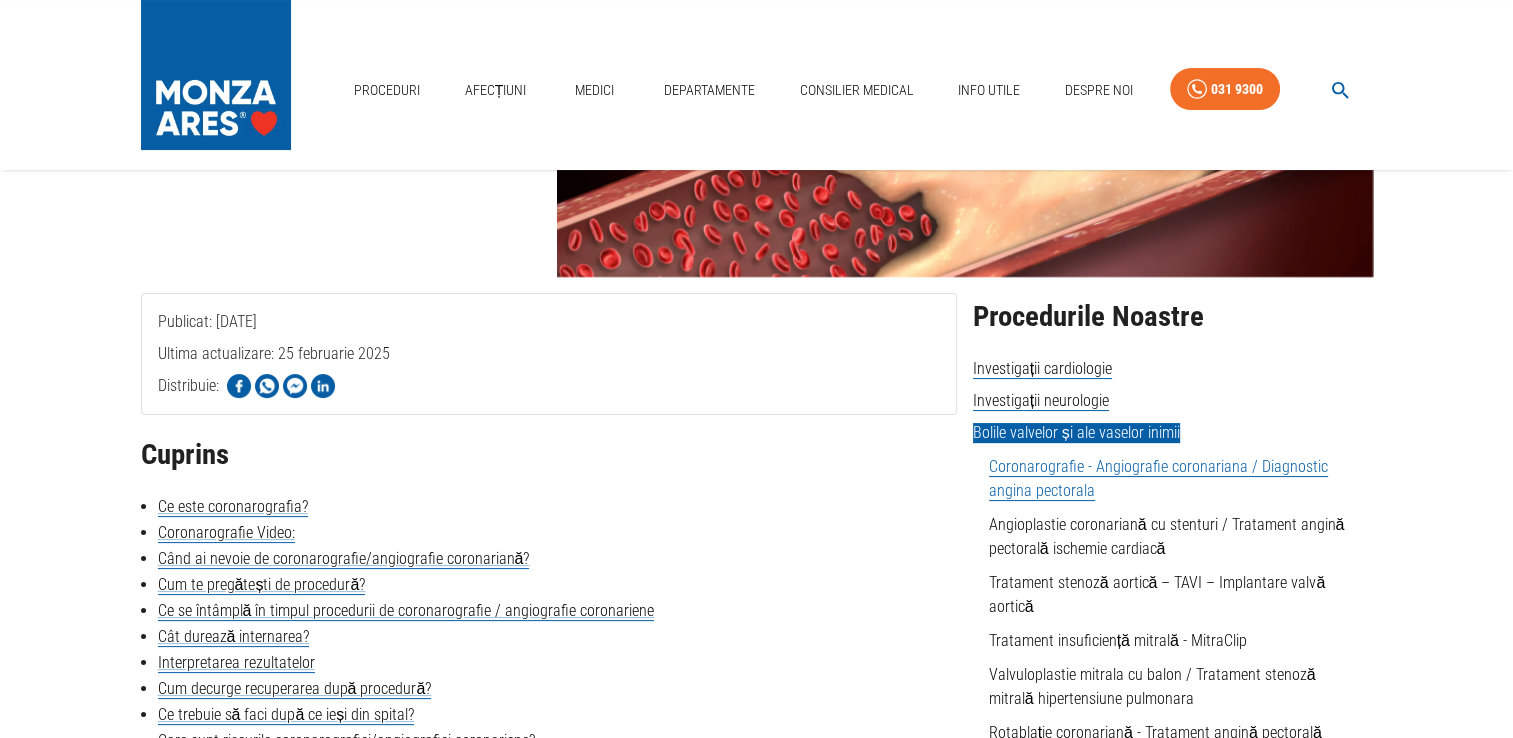scroll, scrollTop: 0, scrollLeft: 0, axis: both 